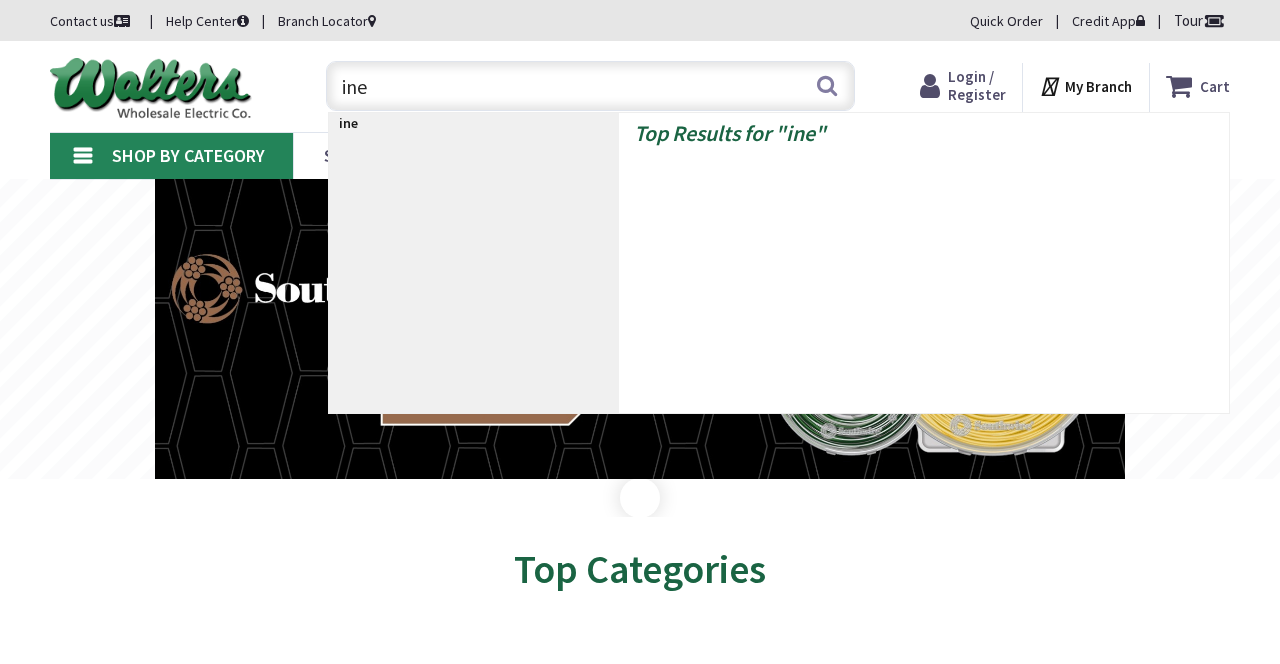 scroll, scrollTop: 0, scrollLeft: 0, axis: both 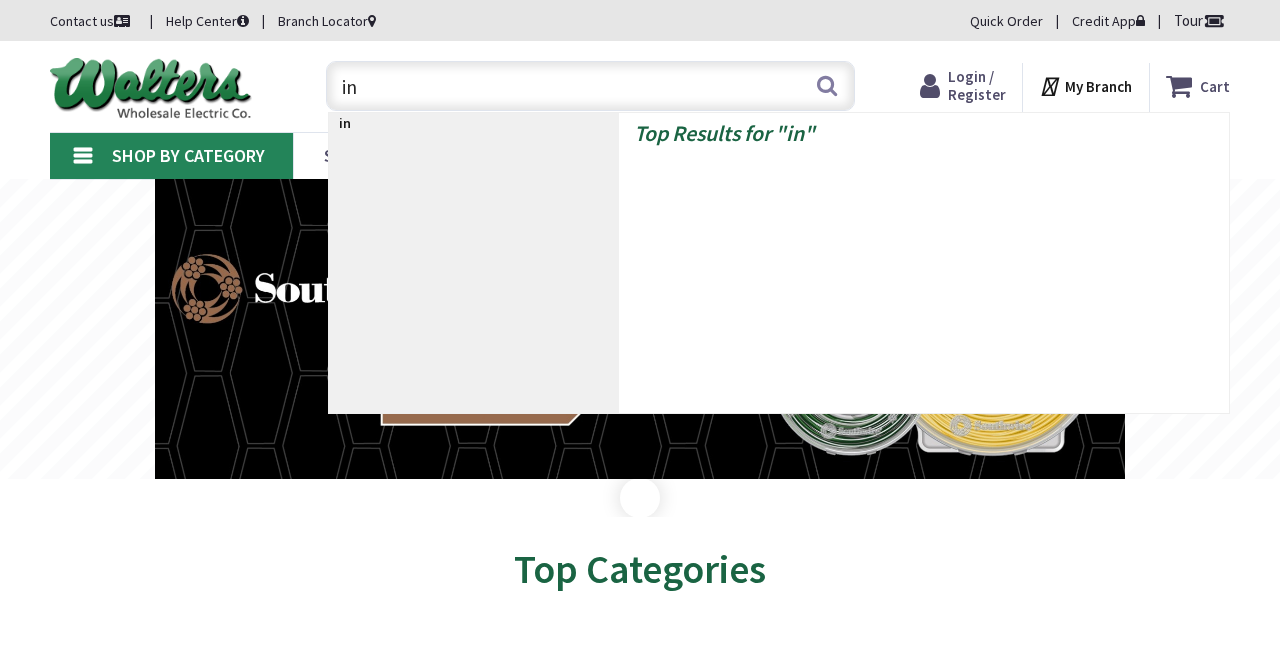 type on "i" 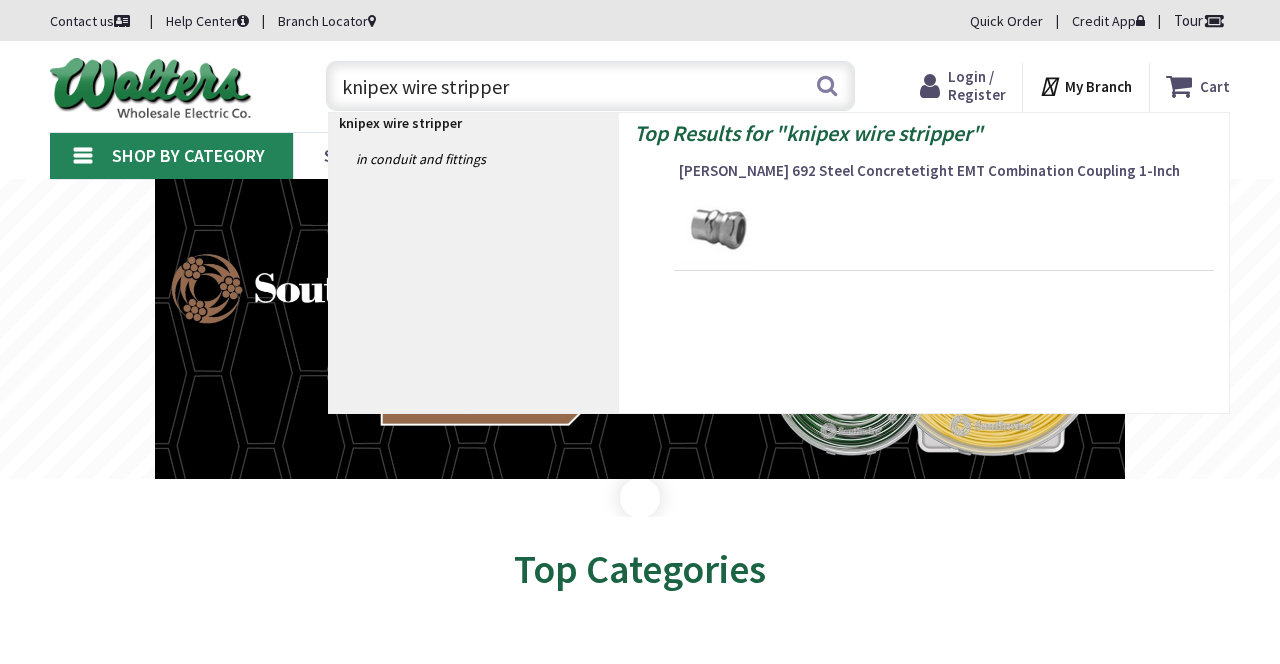 type on "knipex wire strippers" 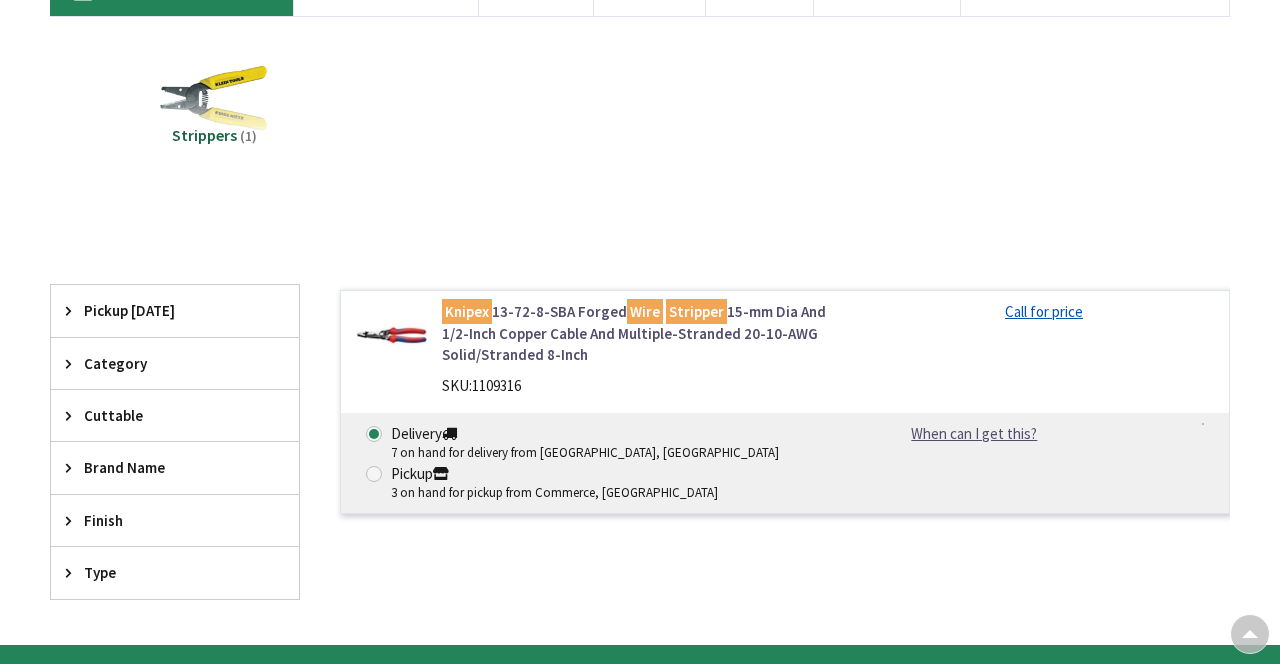 scroll, scrollTop: 0, scrollLeft: 0, axis: both 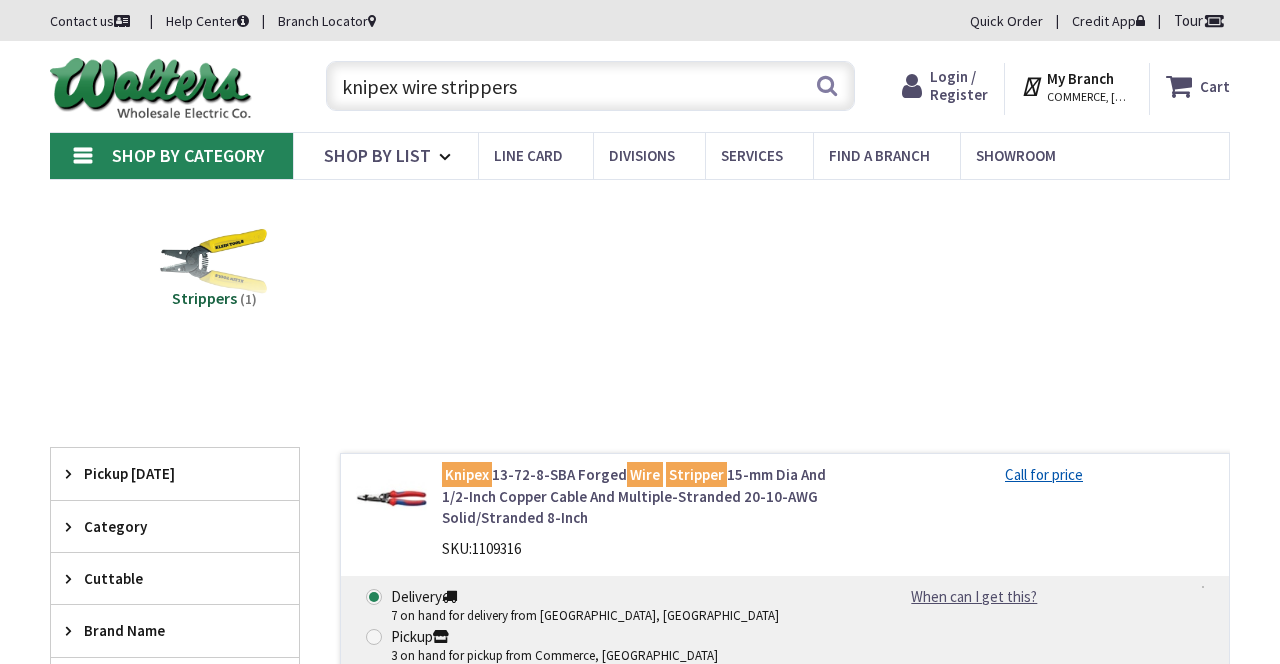 click on "Toggle Nav
knipex wire strippers
Search
Cart
My Cart
Close" at bounding box center [640, 86] 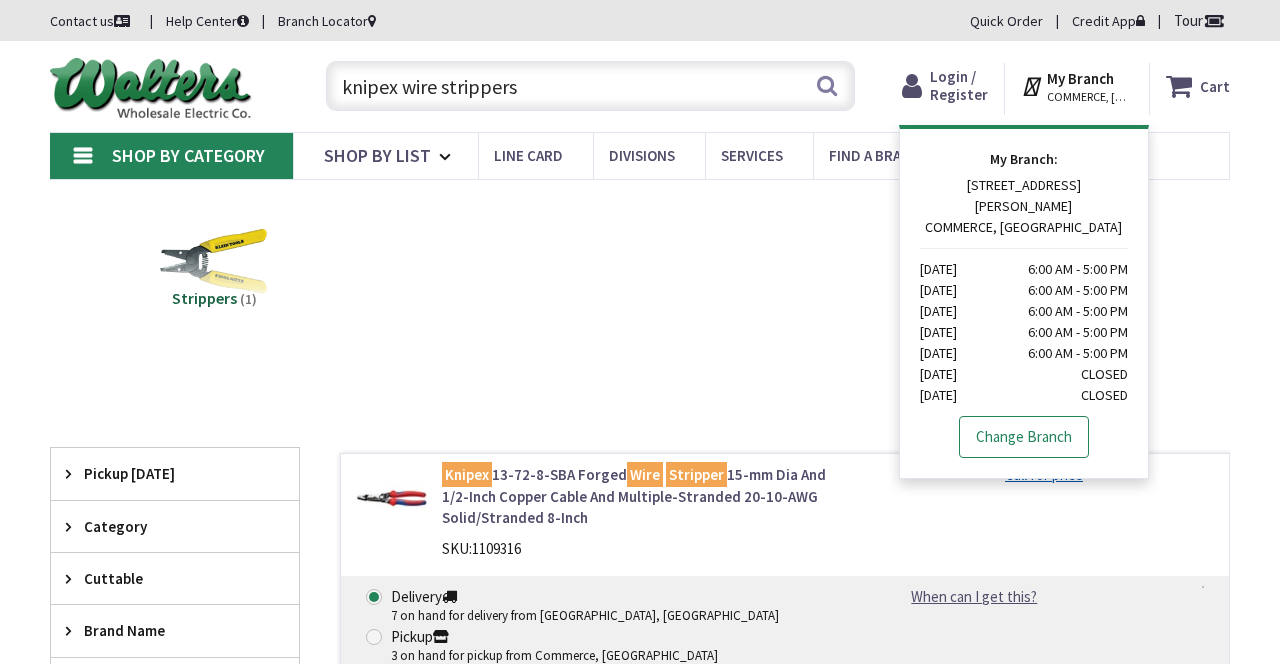 click on "Change Branch" at bounding box center (1024, 437) 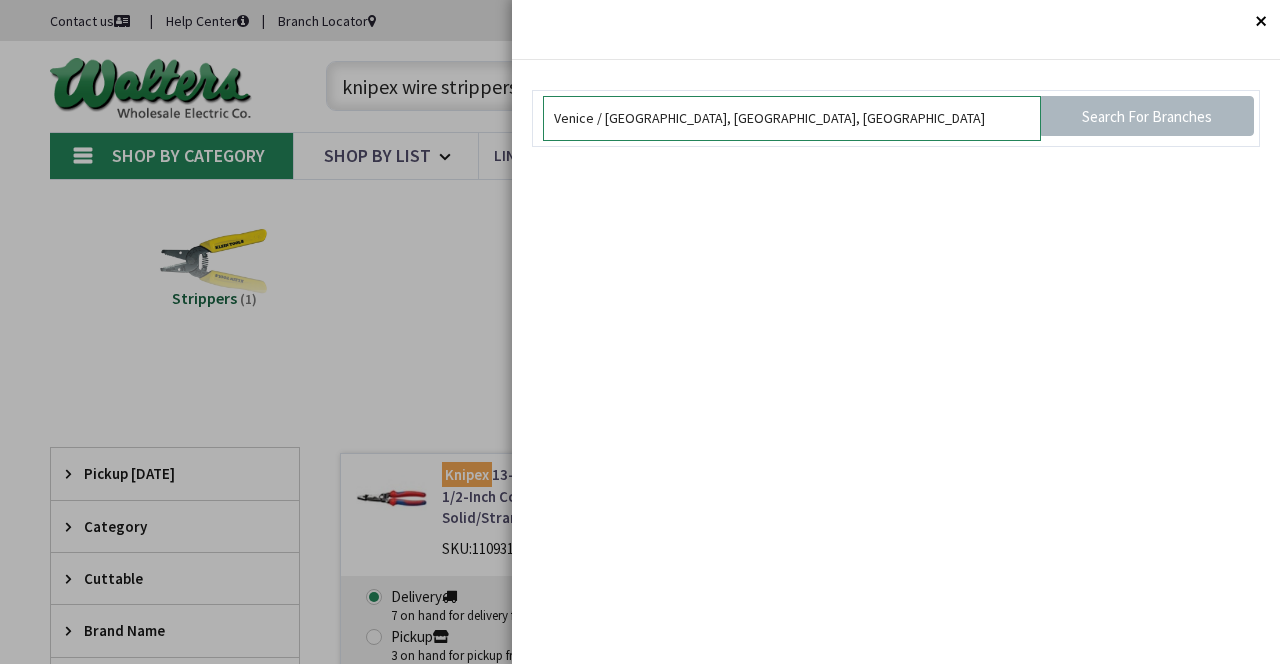 click on "Venice / [GEOGRAPHIC_DATA], [GEOGRAPHIC_DATA], [GEOGRAPHIC_DATA]" at bounding box center [792, 118] 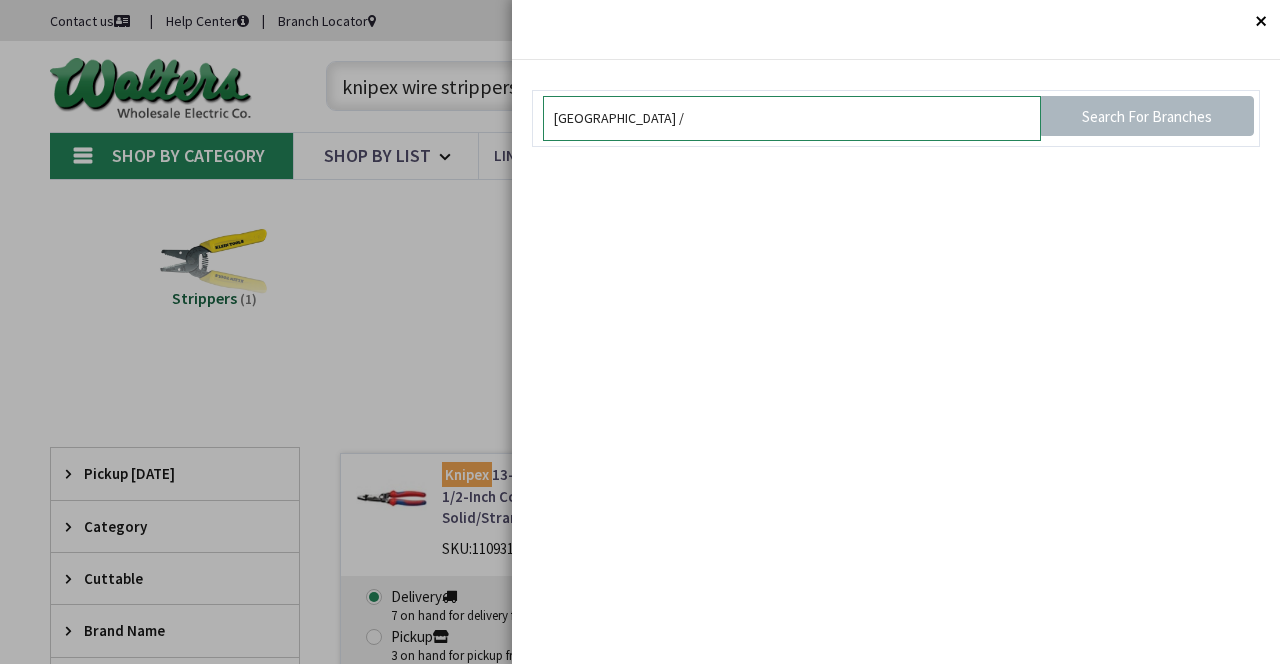 type on "Venice" 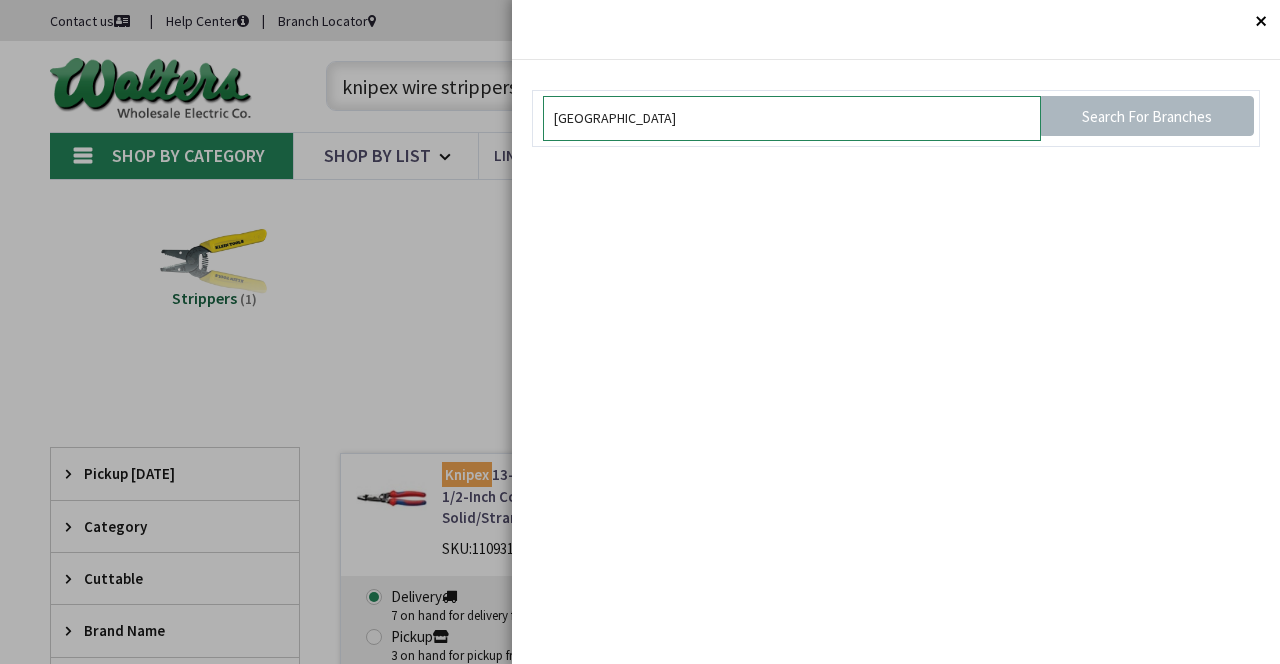 scroll, scrollTop: 0, scrollLeft: 0, axis: both 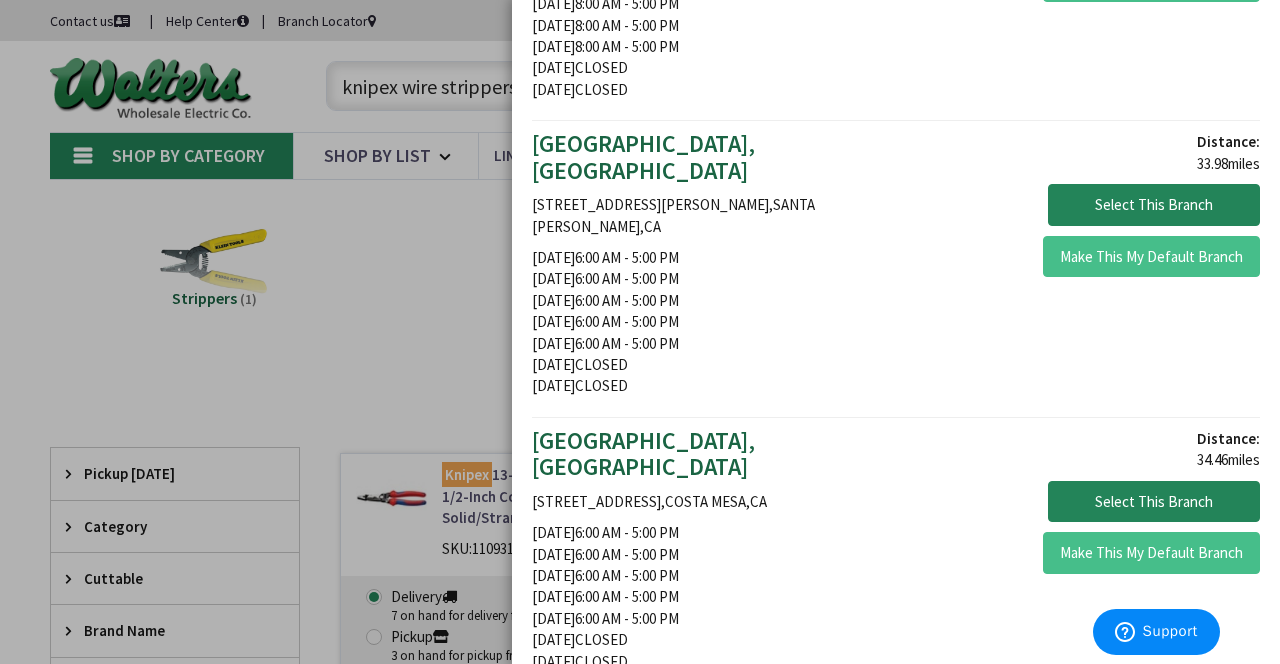 type on "newbury park" 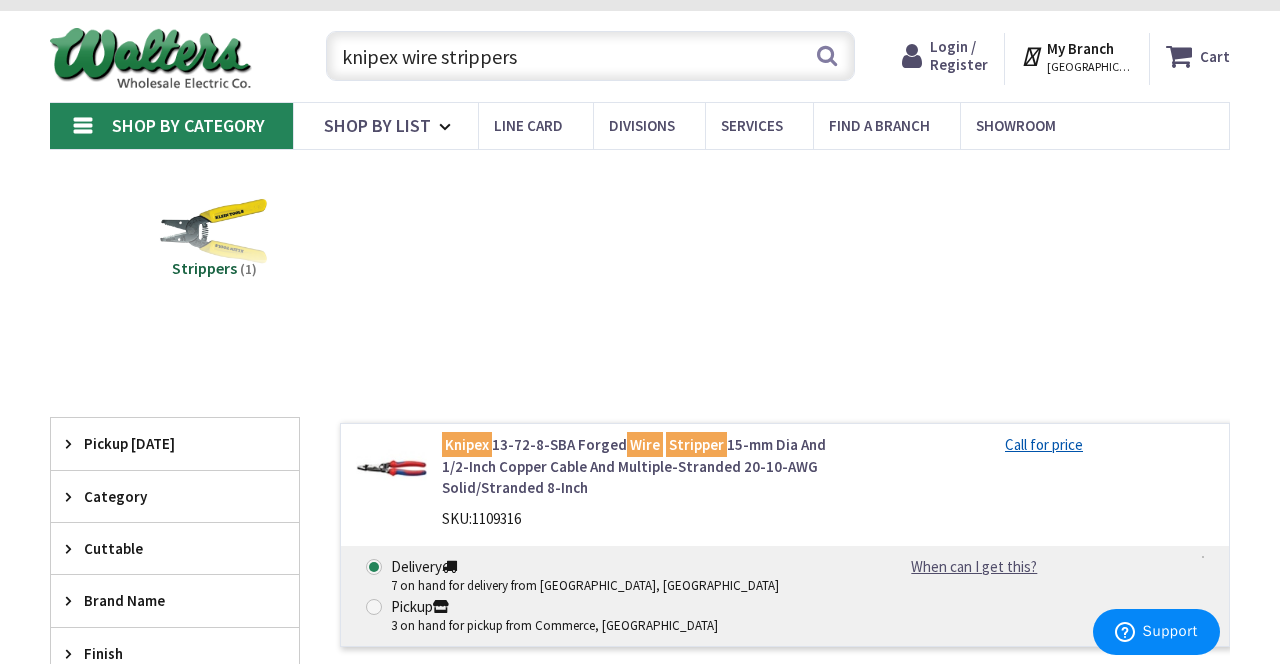 scroll, scrollTop: 34, scrollLeft: 0, axis: vertical 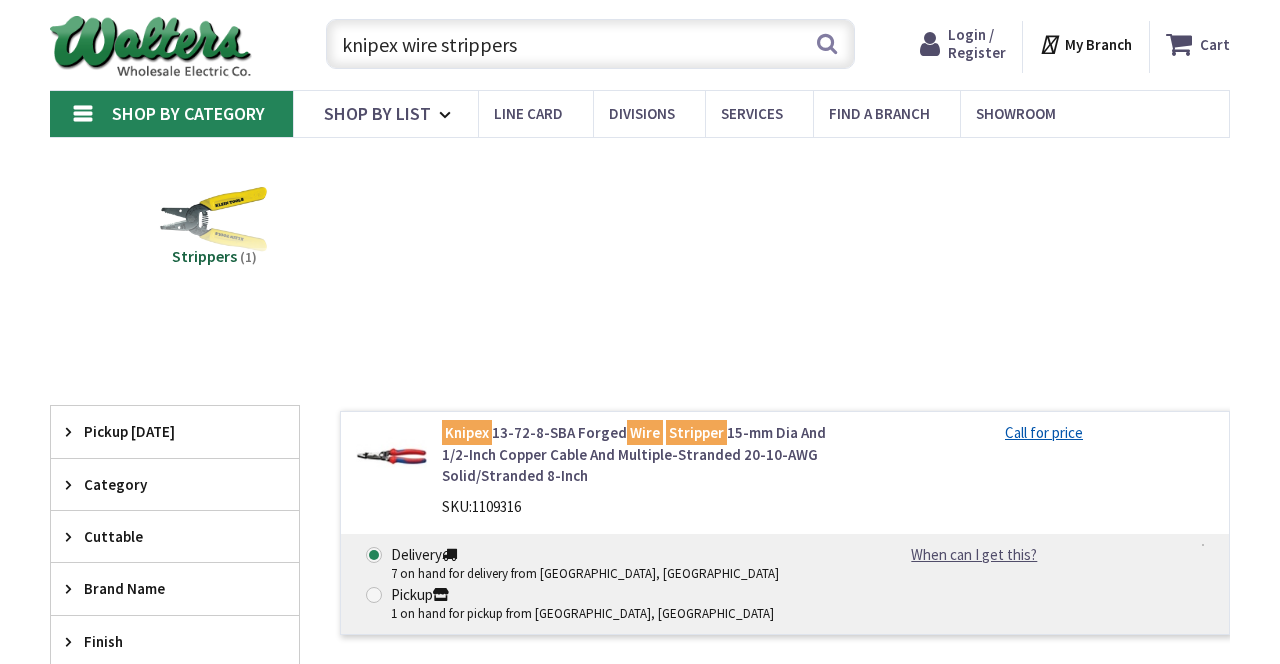 click on "Knipex  13-72-8-SBA Forged  Wire   Stripper  15-mm Dia And 1/2-Inch Copper Cable And Multiple-Stranded 20-10-AWG Solid/Stranded 8-Inch" at bounding box center [643, 454] 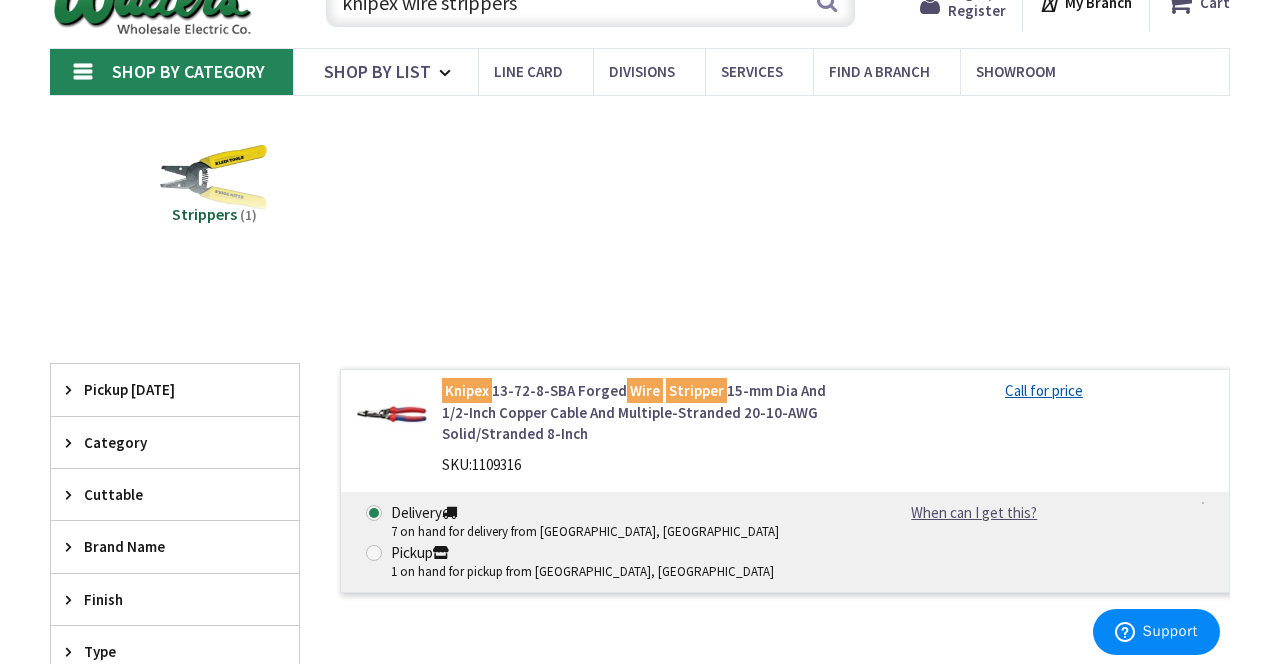 scroll, scrollTop: 106, scrollLeft: 0, axis: vertical 